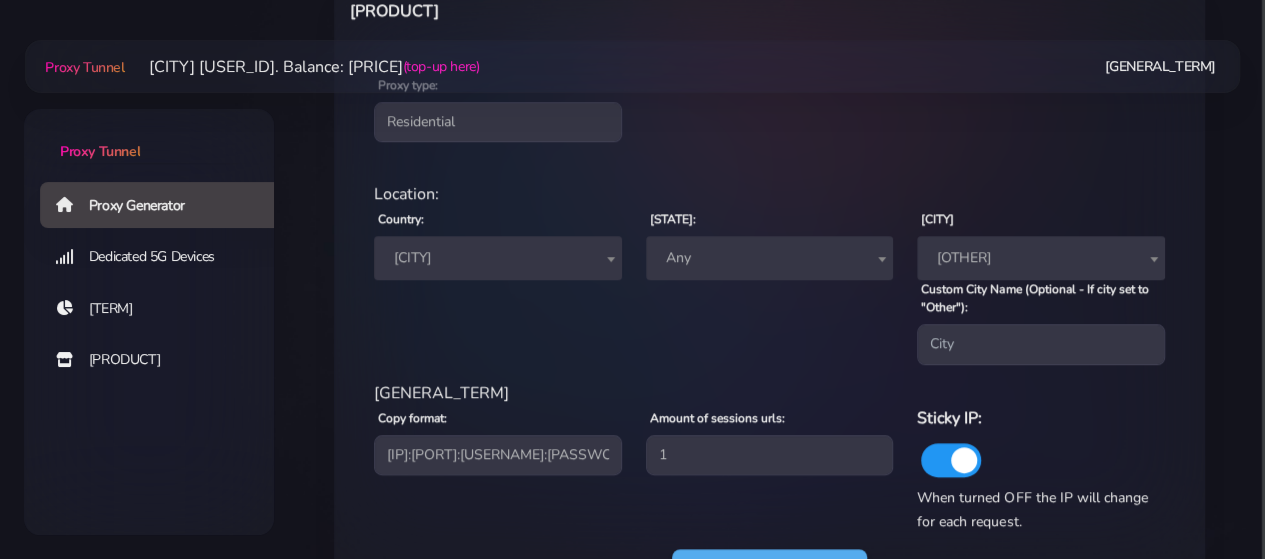 scroll, scrollTop: 794, scrollLeft: 0, axis: vertical 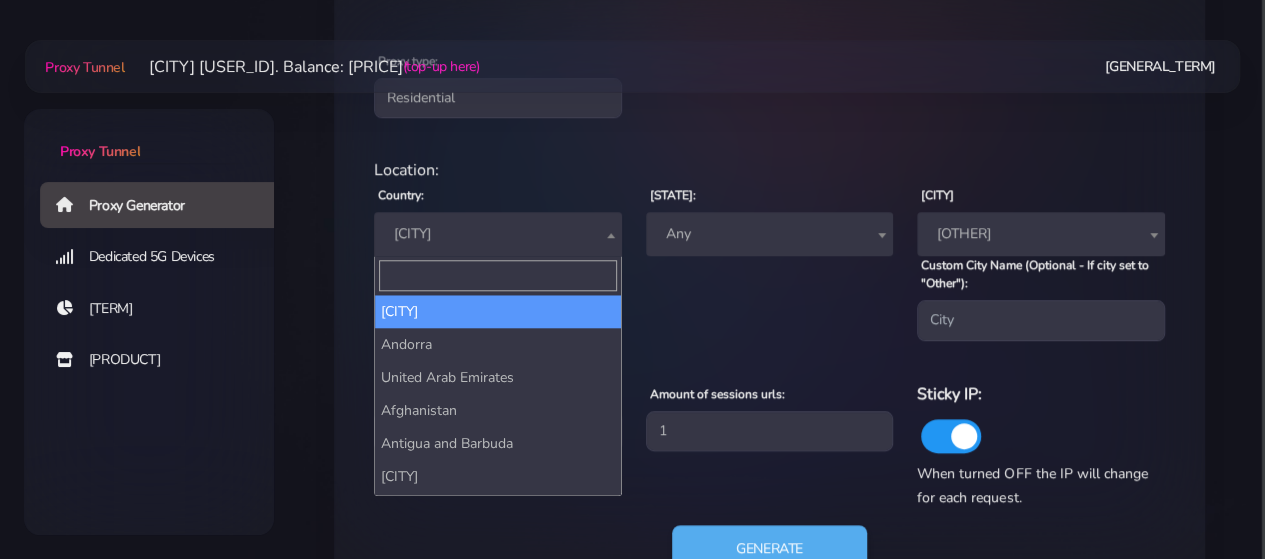 click on "[CITY]" at bounding box center [498, 234] 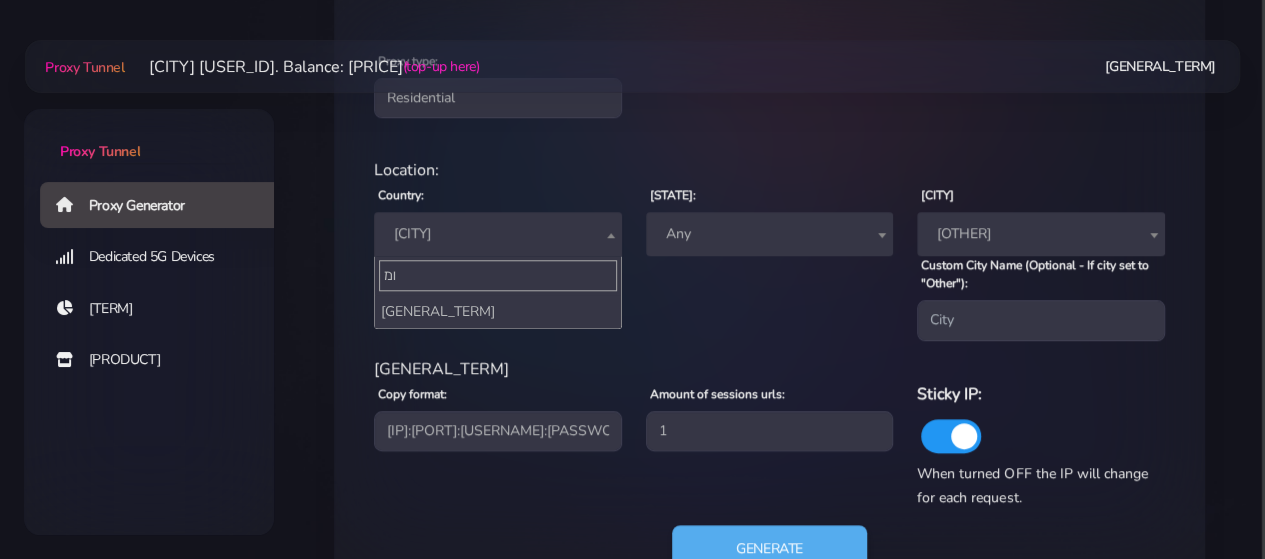 type on "[SYMBOL]" 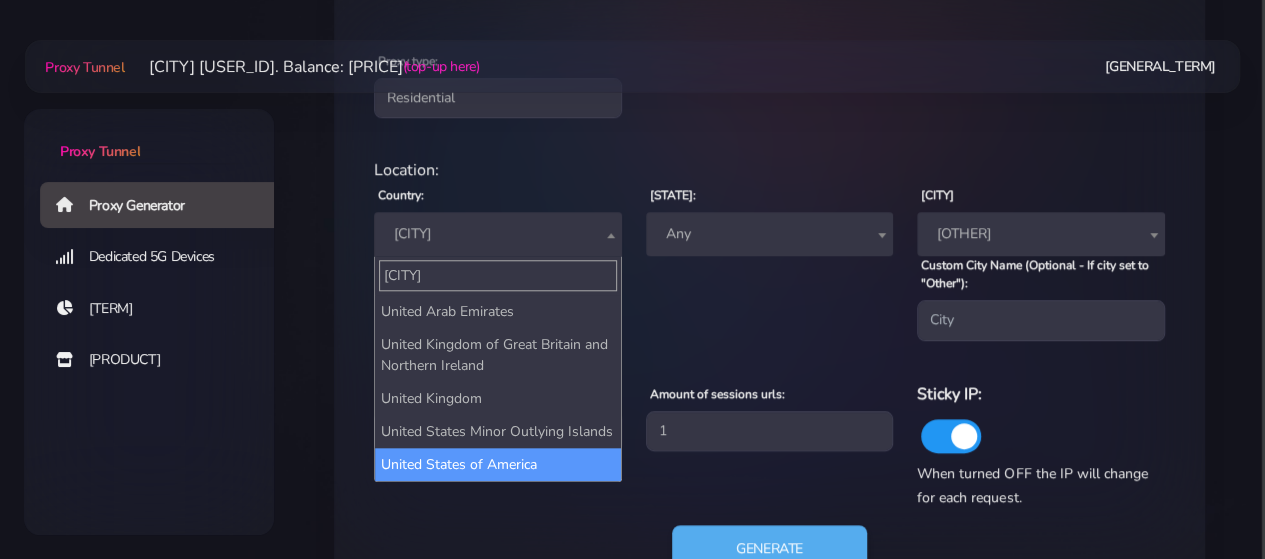 type on "[CITY]" 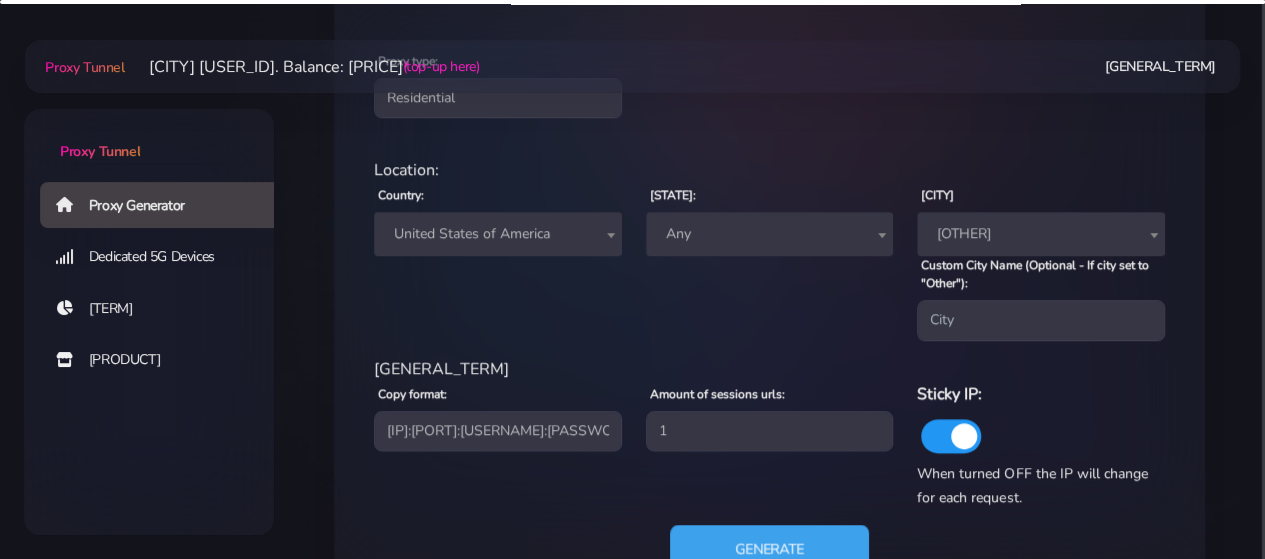 click on "Generate" at bounding box center [769, 548] 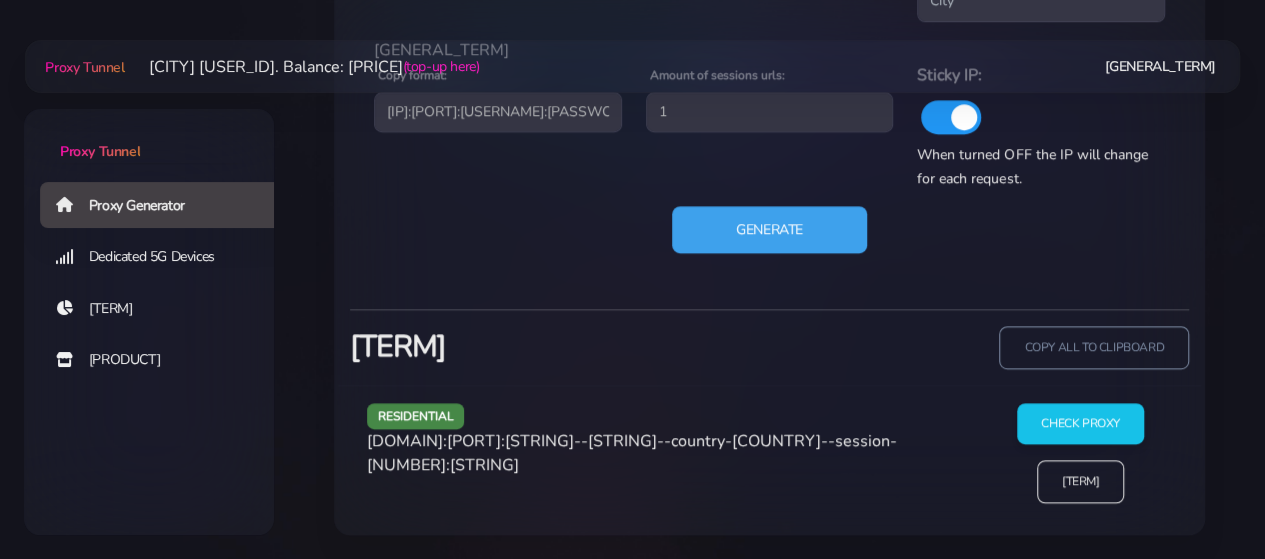 scroll, scrollTop: 1111, scrollLeft: 0, axis: vertical 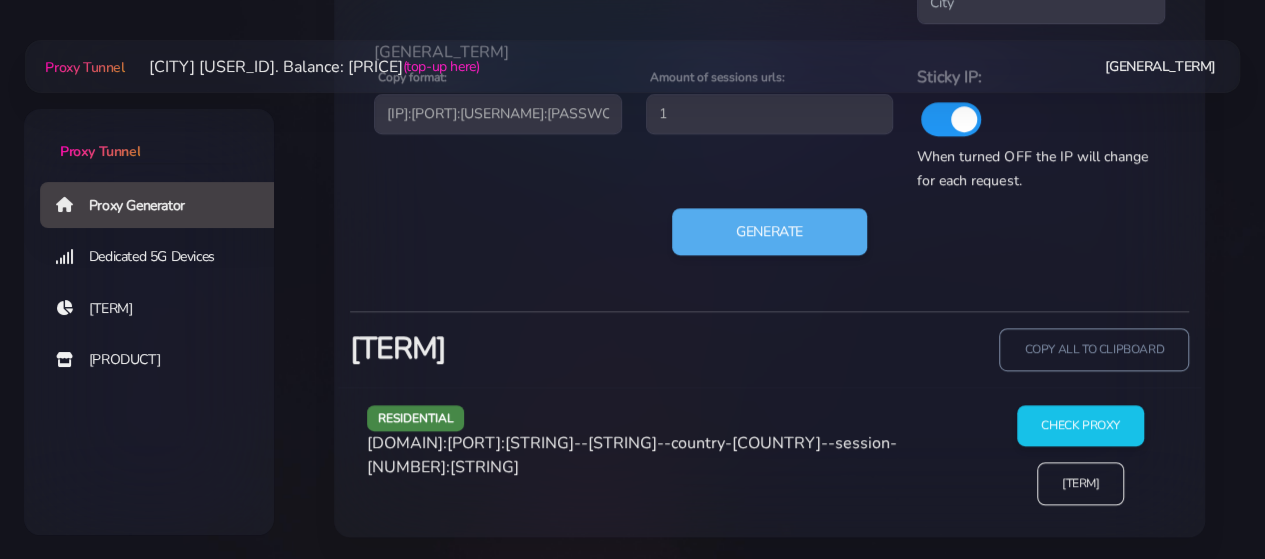 click on "residential
agg.[PRODUCT].io:9098:closest--georgeo1--country-[STATE]--session-985420:pjXATCIEjl" at bounding box center (666, 463) 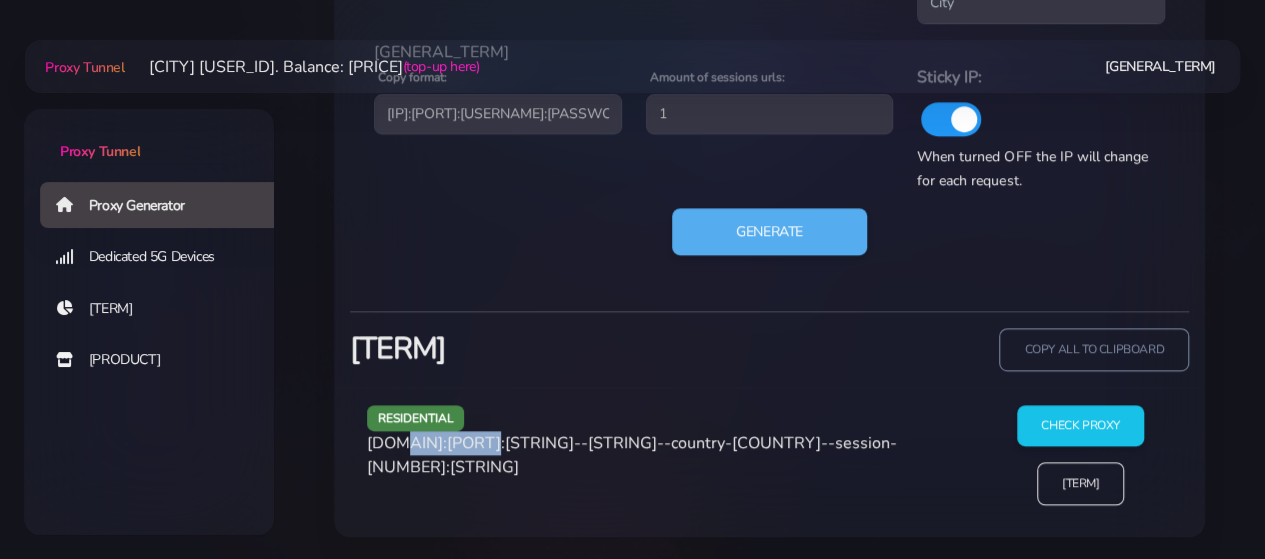click on "[DOMAIN]:[PORT]:[STRING]--[STRING]--country-[COUNTRY]--session-[NUMBER]:[STRING]" at bounding box center (632, 455) 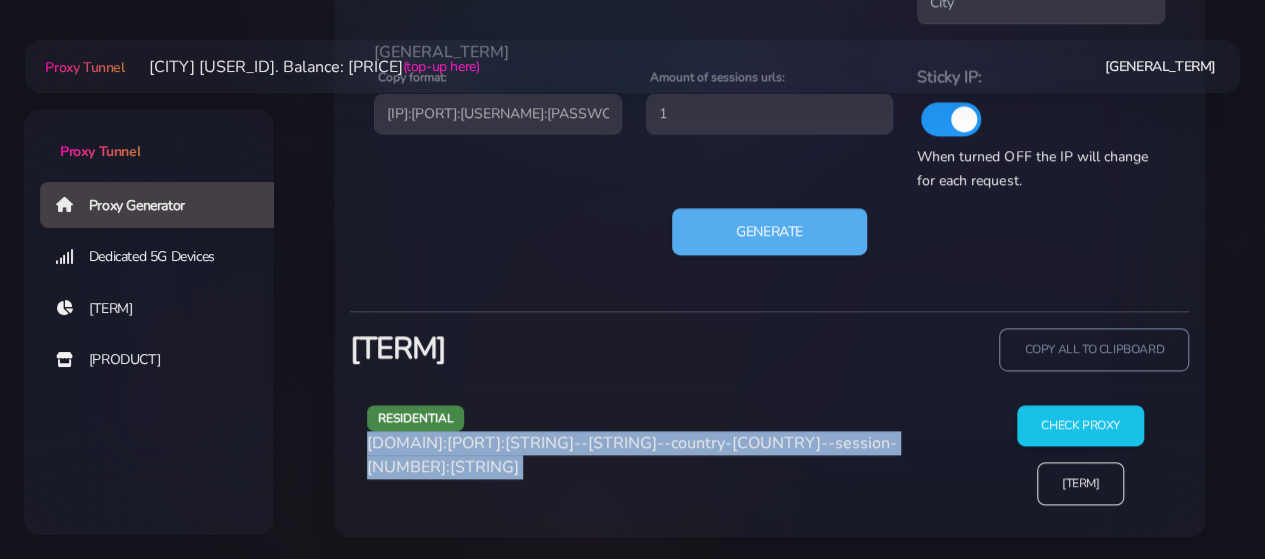 click on "[DOMAIN]:[PORT]:[STRING]--[STRING]--country-[COUNTRY]--session-[NUMBER]:[STRING]" at bounding box center (632, 455) 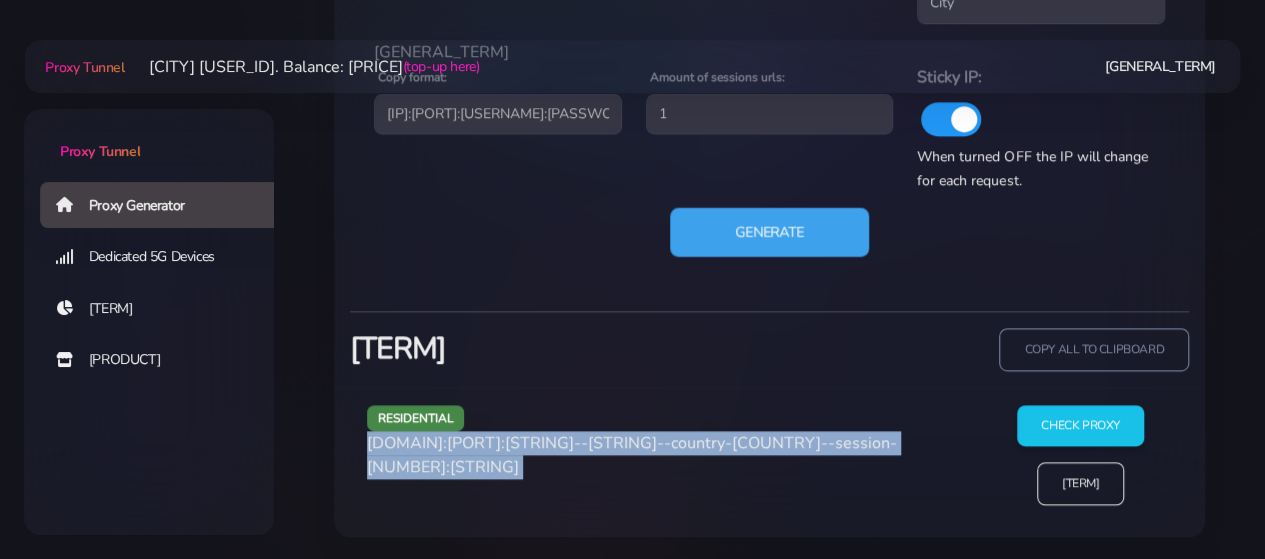 click on "Generate" at bounding box center [769, 231] 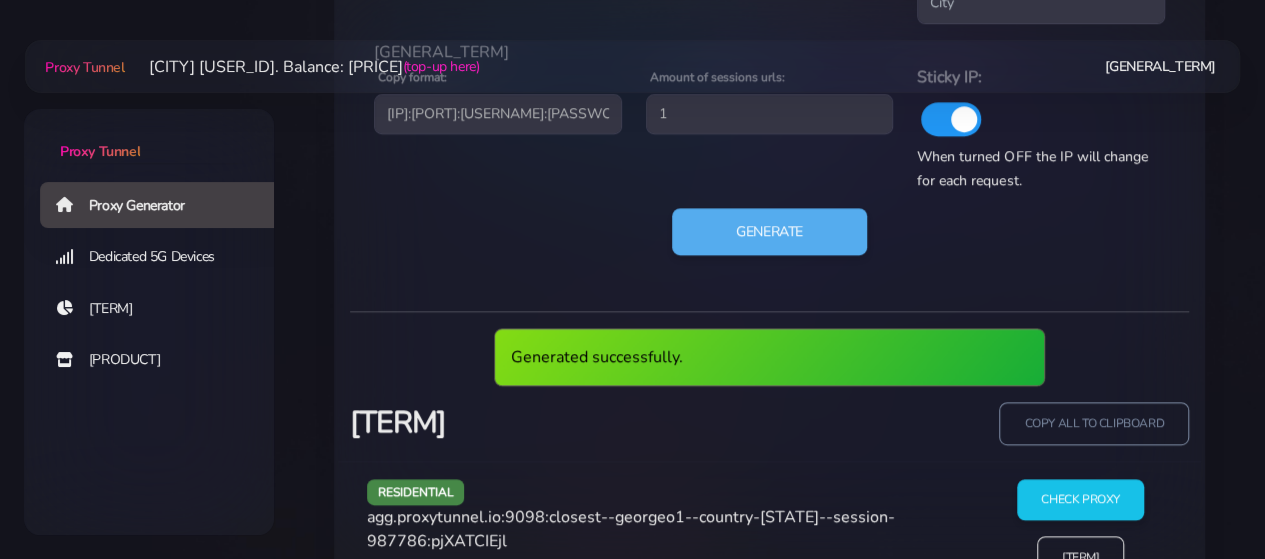 click on "agg.proxytunnel.io:9098:closest--georgeo1--country-[STATE]--session-987786:pjXATCIEjl" at bounding box center [631, 529] 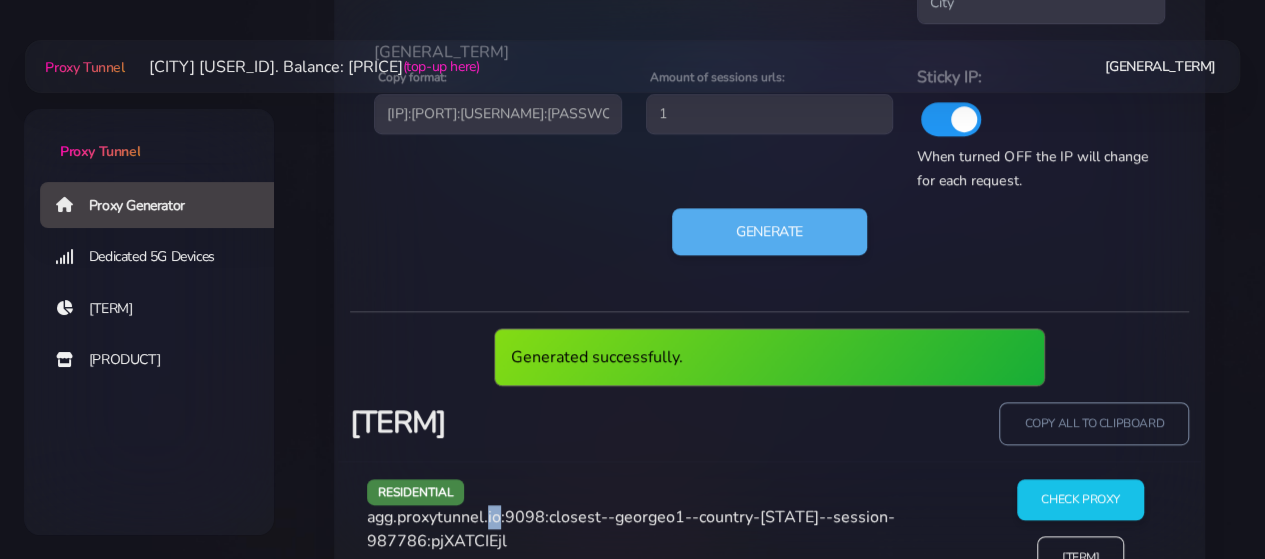 click on "agg.proxytunnel.io:9098:closest--georgeo1--country-[STATE]--session-987786:pjXATCIEjl" at bounding box center [631, 529] 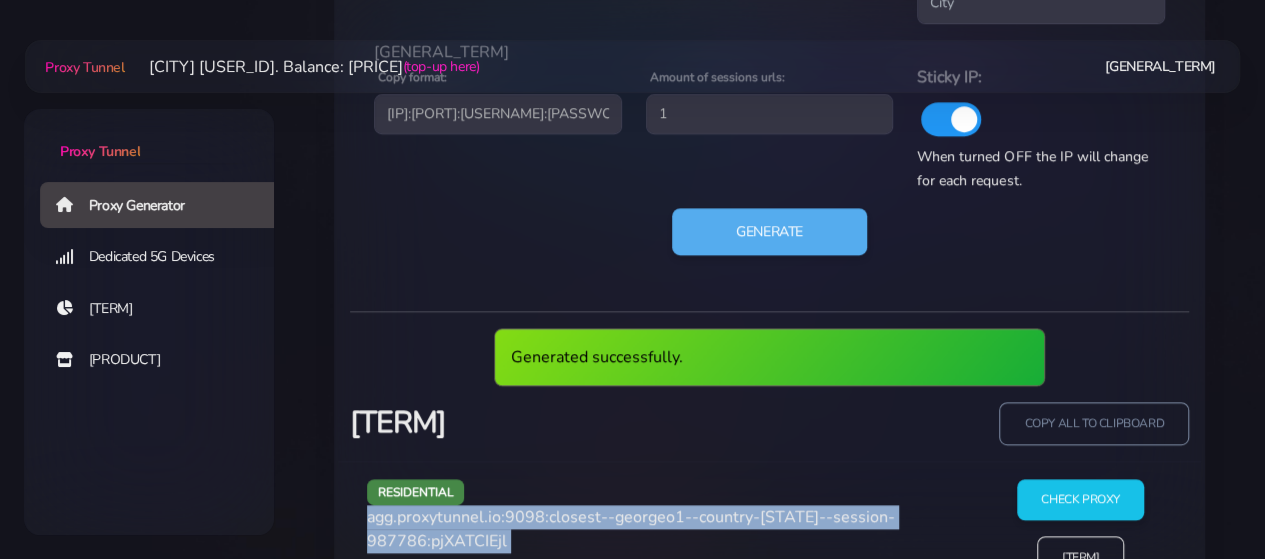 click on "agg.proxytunnel.io:9098:closest--georgeo1--country-[STATE]--session-987786:pjXATCIEjl" at bounding box center (631, 529) 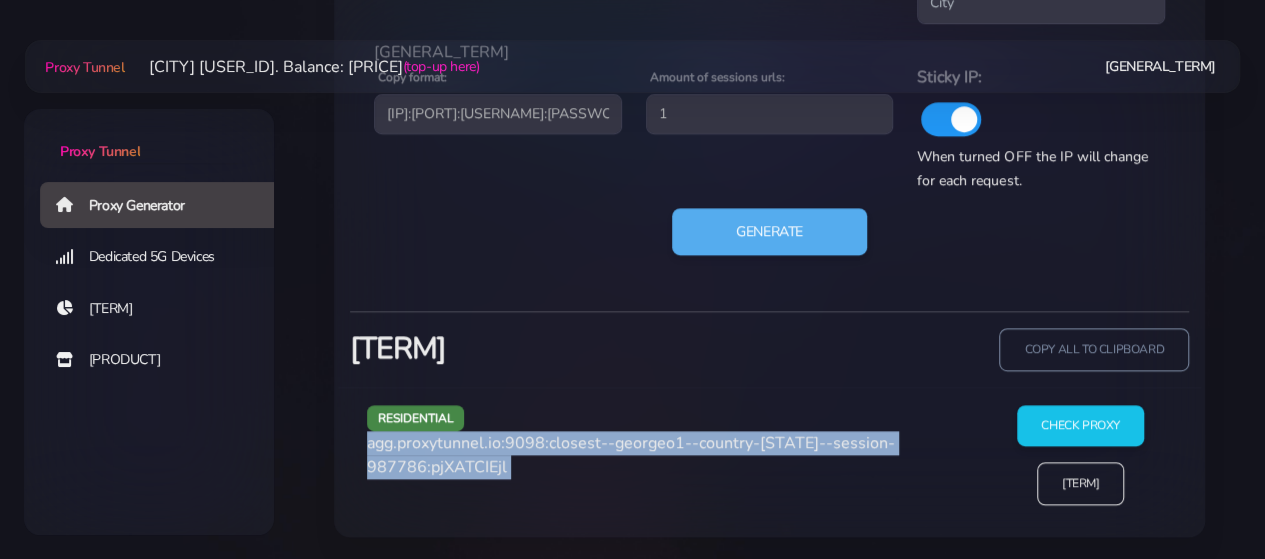 copy on "agg.proxytunnel.io:9098:closest--georgeo1--country-[STATE]--session-987786:pjXATCIEjl" 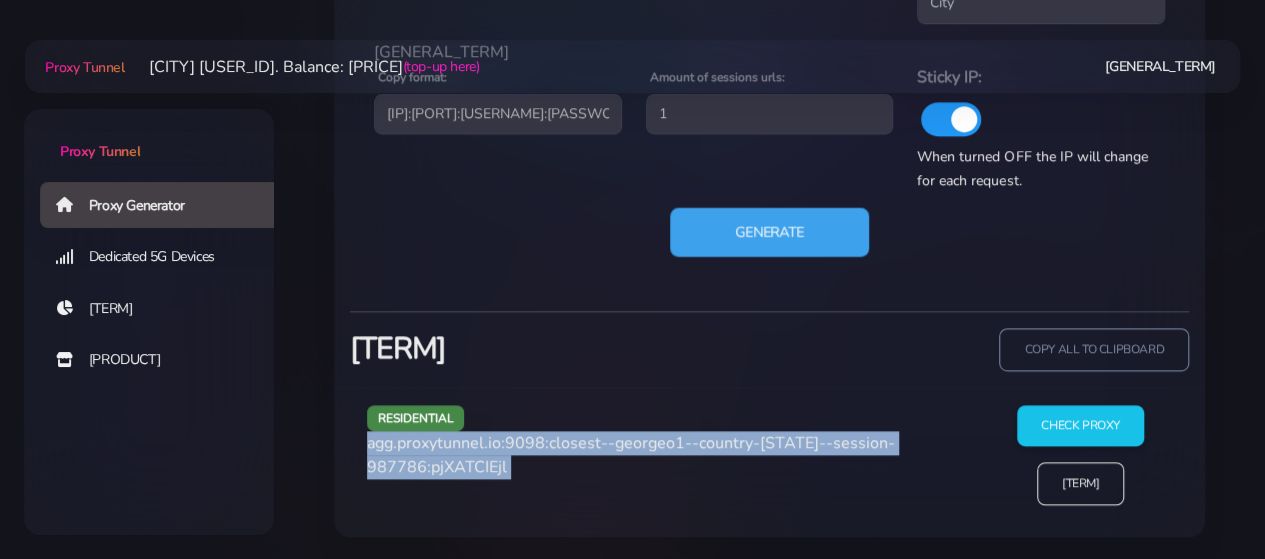 click on "Generate" at bounding box center (769, 231) 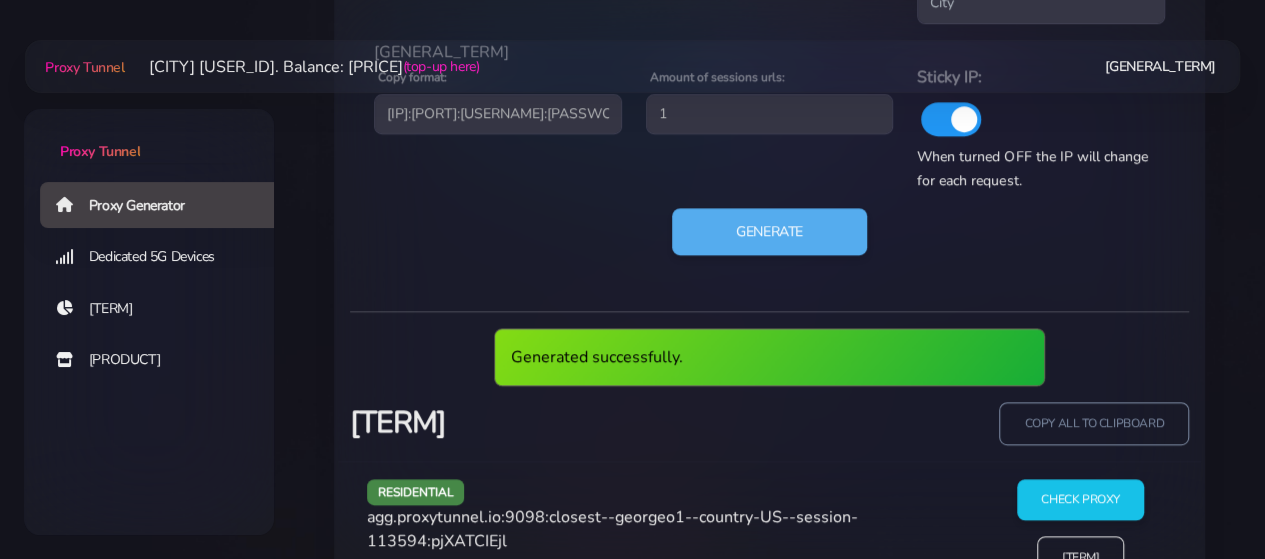 click on "agg.proxytunnel.io:9098:closest--georgeo1--country-US--session-113594:pjXATCIEjl" at bounding box center (612, 529) 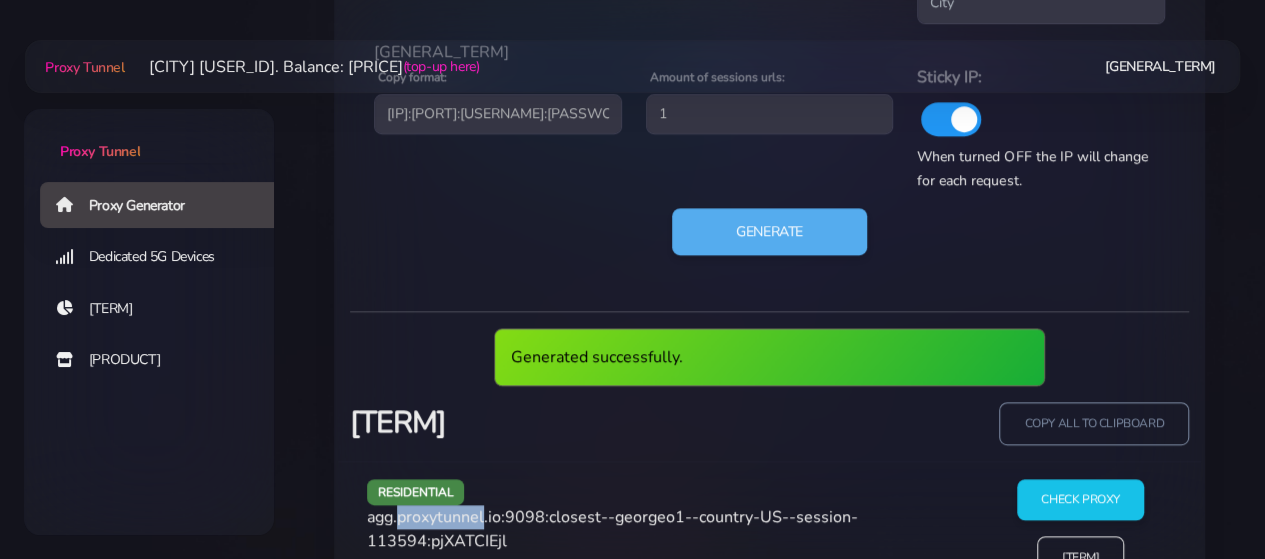 click on "agg.proxytunnel.io:9098:closest--georgeo1--country-US--session-113594:pjXATCIEjl" at bounding box center (612, 529) 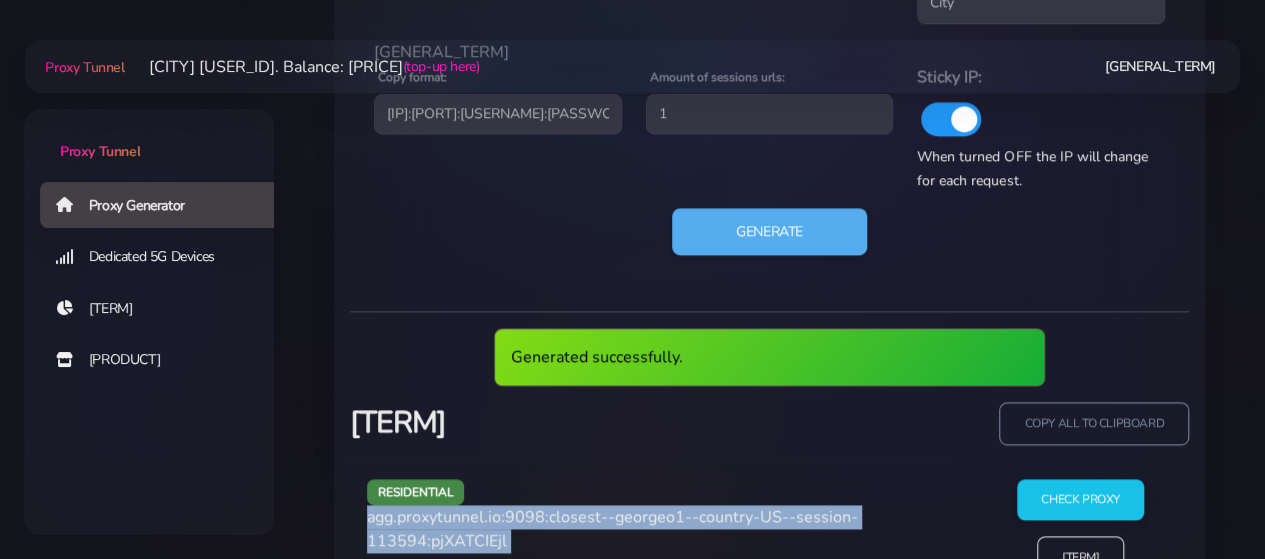 click on "residential
agg.proxytunnel.io:9098:closest--georgeo1--country-[STATE]--session-113594:pjXATCIEjl" at bounding box center (666, 537) 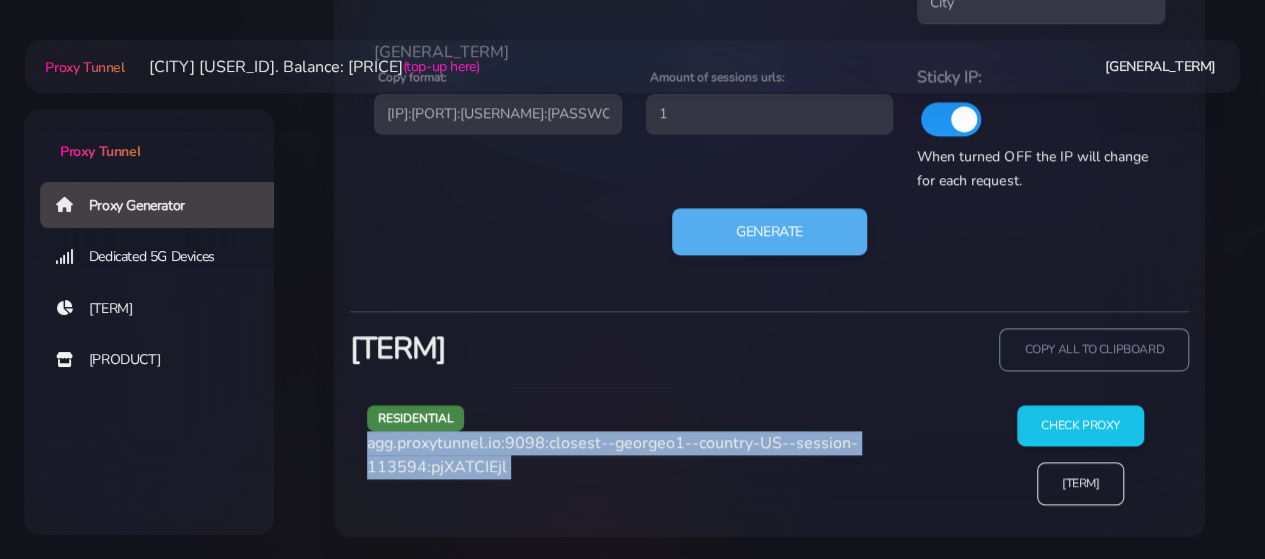 copy on "agg.proxytunnel.io:9098:closest--georgeo1--country-US--session-113594:pjXATCIEjl" 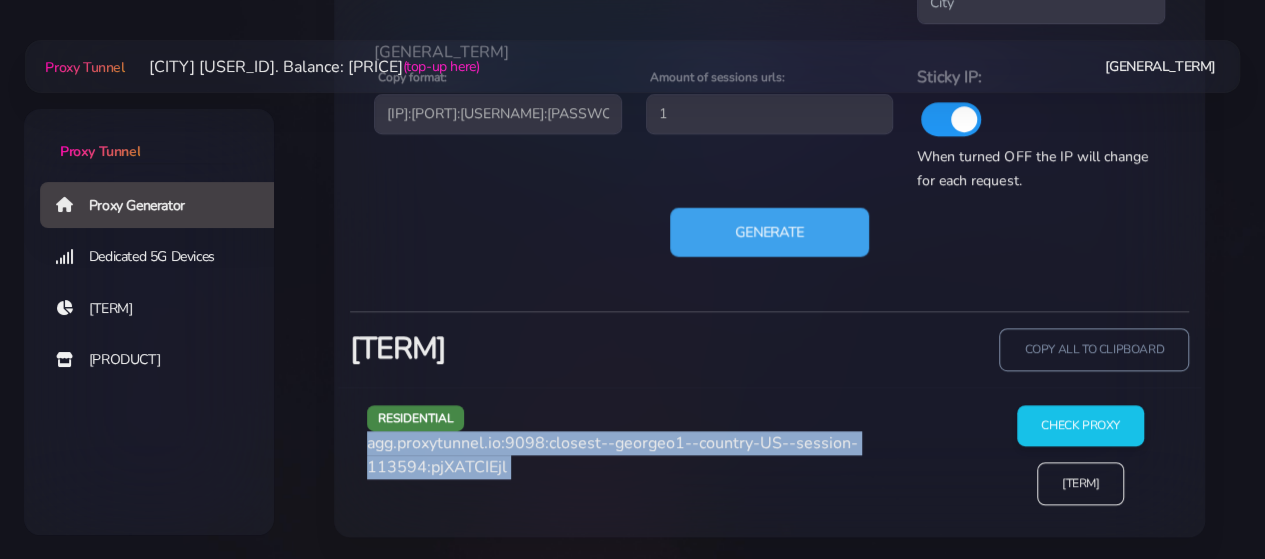 click on "Generate" at bounding box center [769, 231] 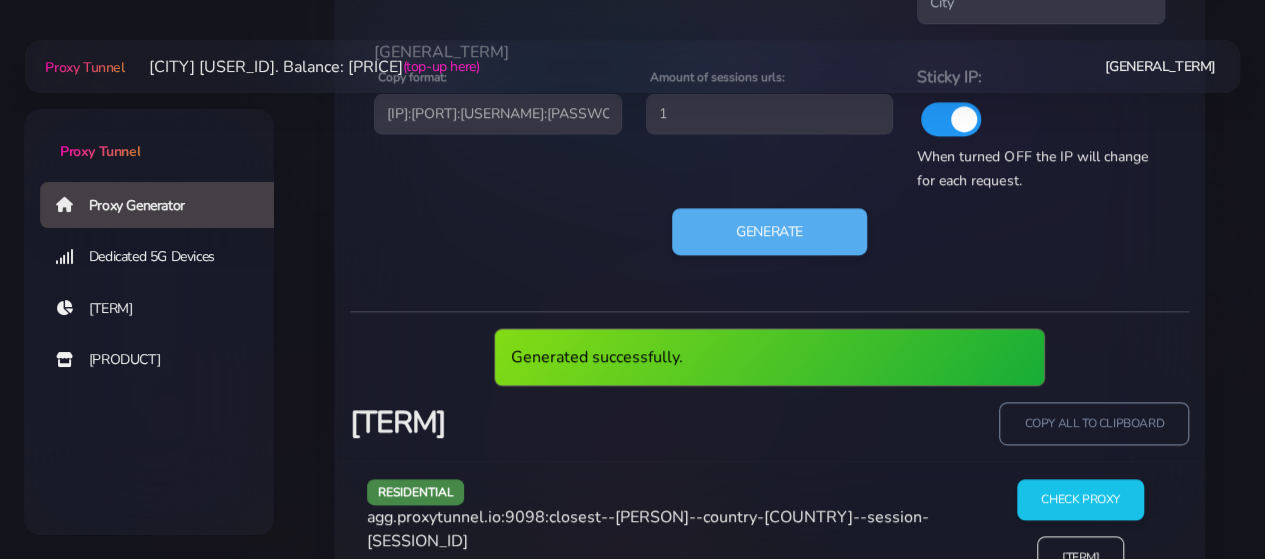 click on "agg.proxytunnel.io:9098:closest--[PERSON]--country-[COUNTRY]--session-[SESSION_ID]" at bounding box center (648, 529) 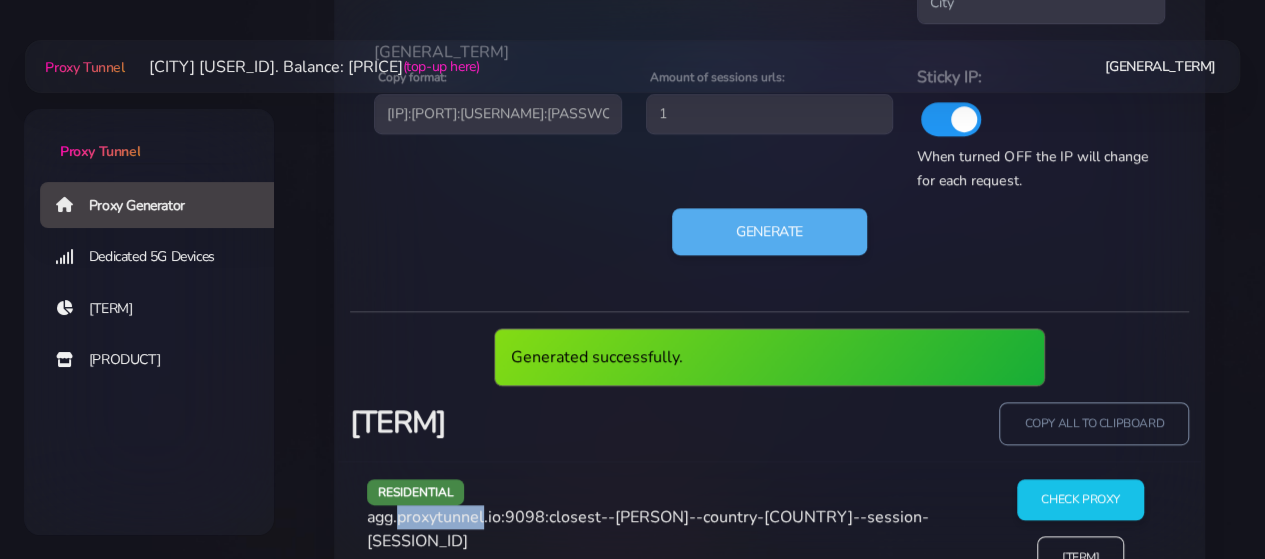 click on "agg.proxytunnel.io:9098:closest--[PERSON]--country-[COUNTRY]--session-[SESSION_ID]" at bounding box center (648, 529) 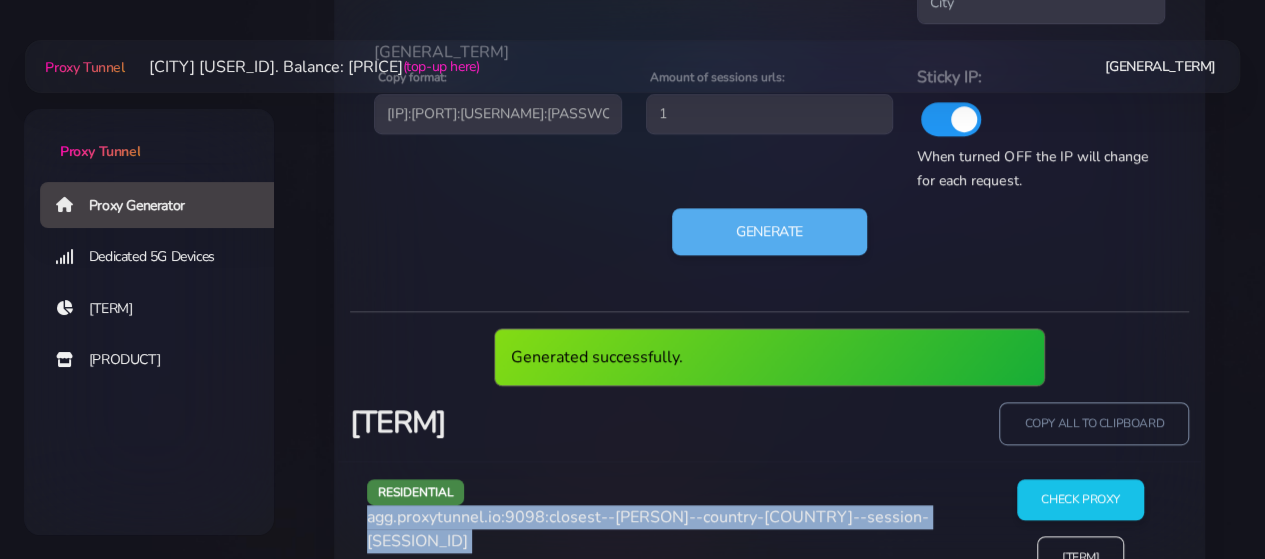 click on "agg.proxytunnel.io:9098:closest--[PERSON]--country-[COUNTRY]--session-[SESSION_ID]" at bounding box center [648, 529] 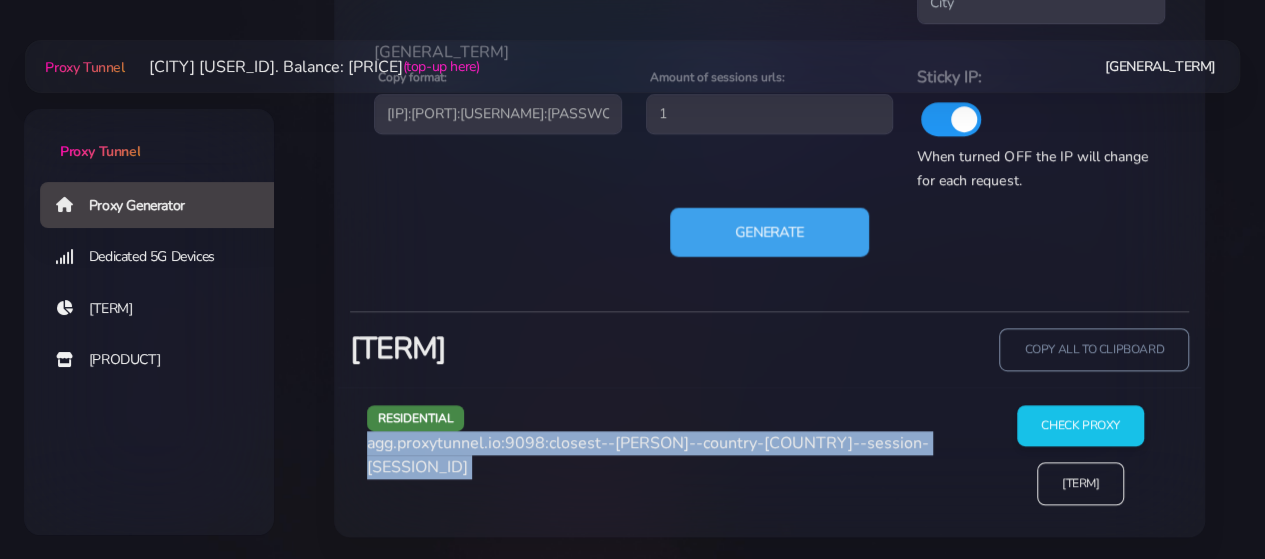 click on "Generate" at bounding box center (769, 231) 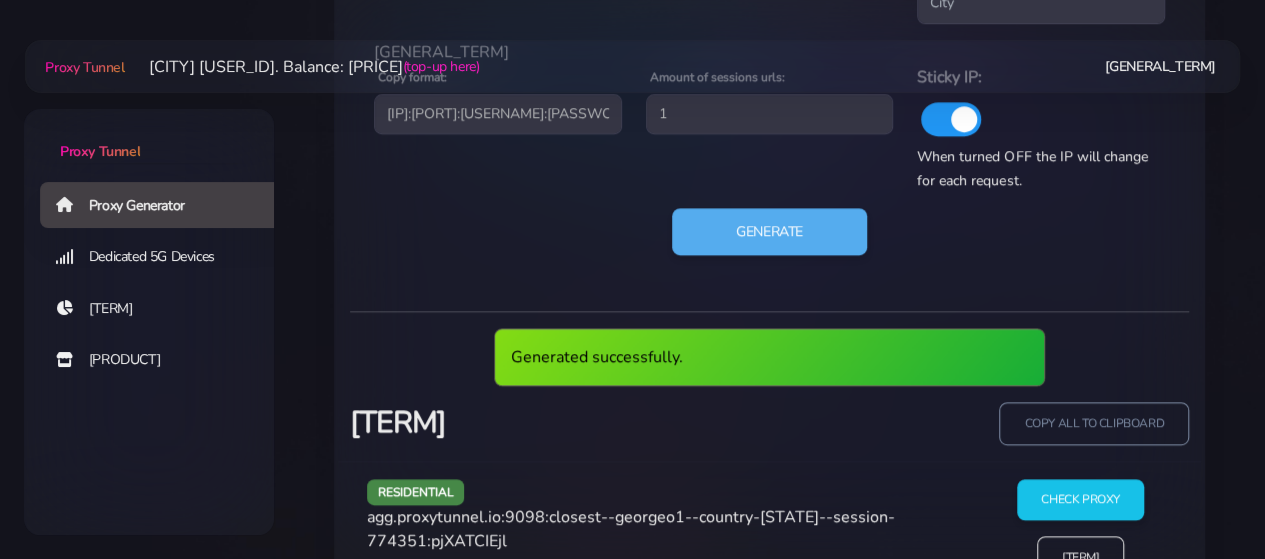 click on "agg.proxytunnel.io:9098:closest--georgeo1--country-[STATE]--session-774351:pjXATCIEjl" at bounding box center [631, 529] 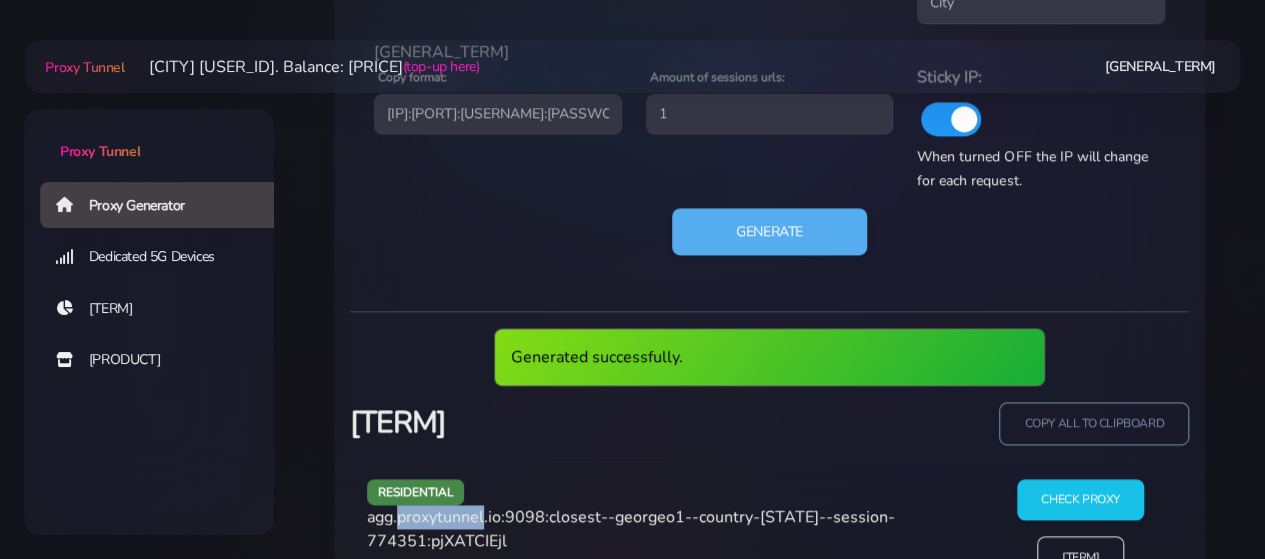 click on "agg.proxytunnel.io:9098:closest--georgeo1--country-[STATE]--session-774351:pjXATCIEjl" at bounding box center [631, 529] 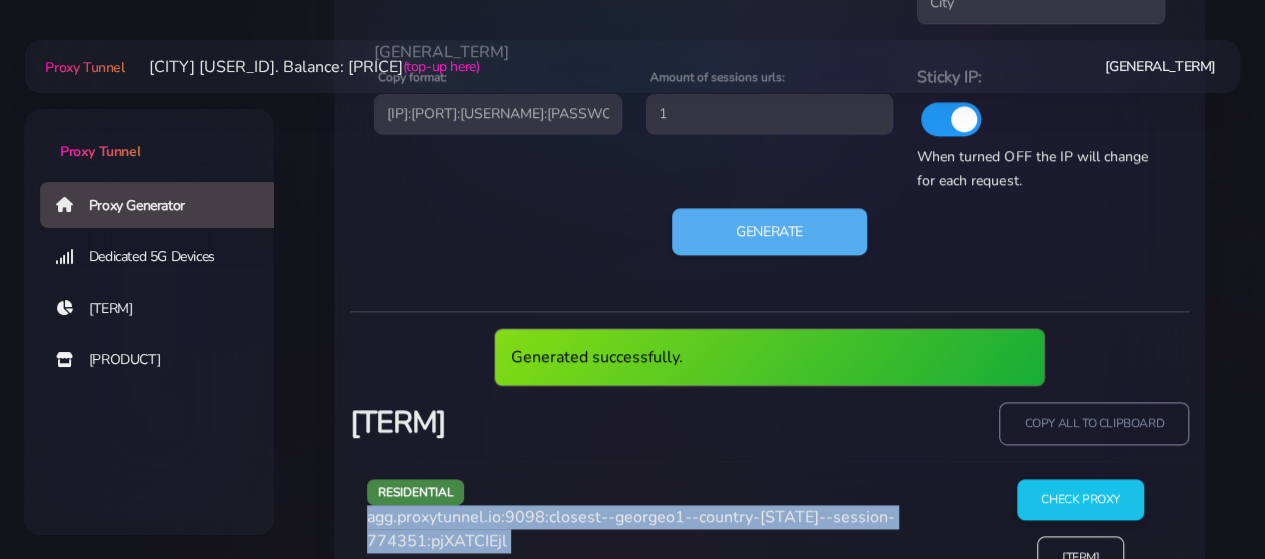 click on "agg.proxytunnel.io:9098:closest--georgeo1--country-[STATE]--session-774351:pjXATCIEjl" at bounding box center (631, 529) 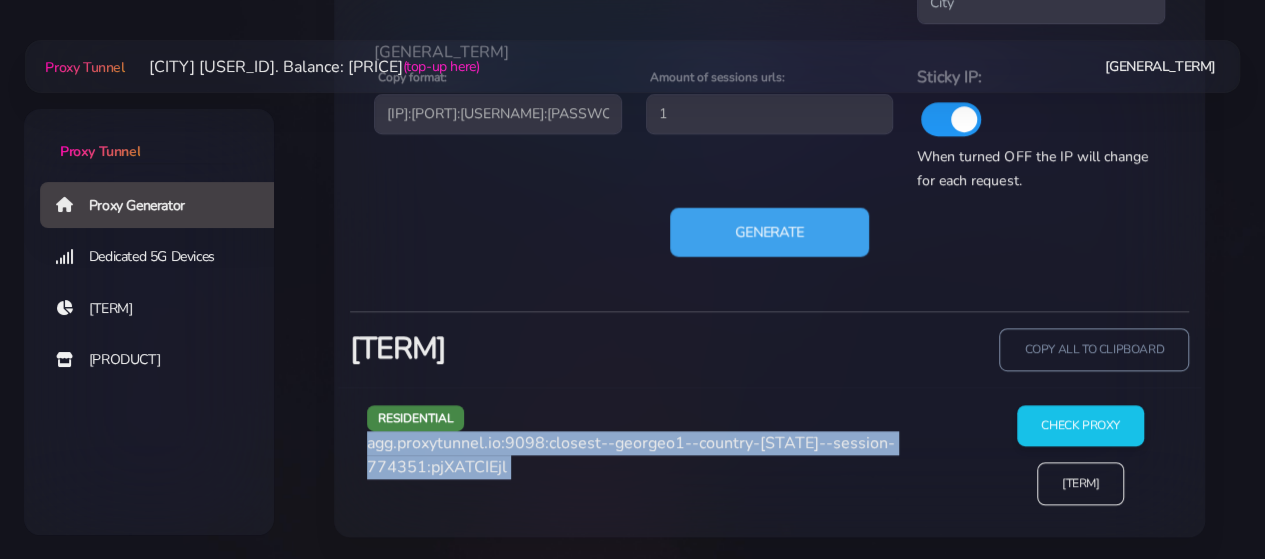 click on "Generate" at bounding box center [769, 231] 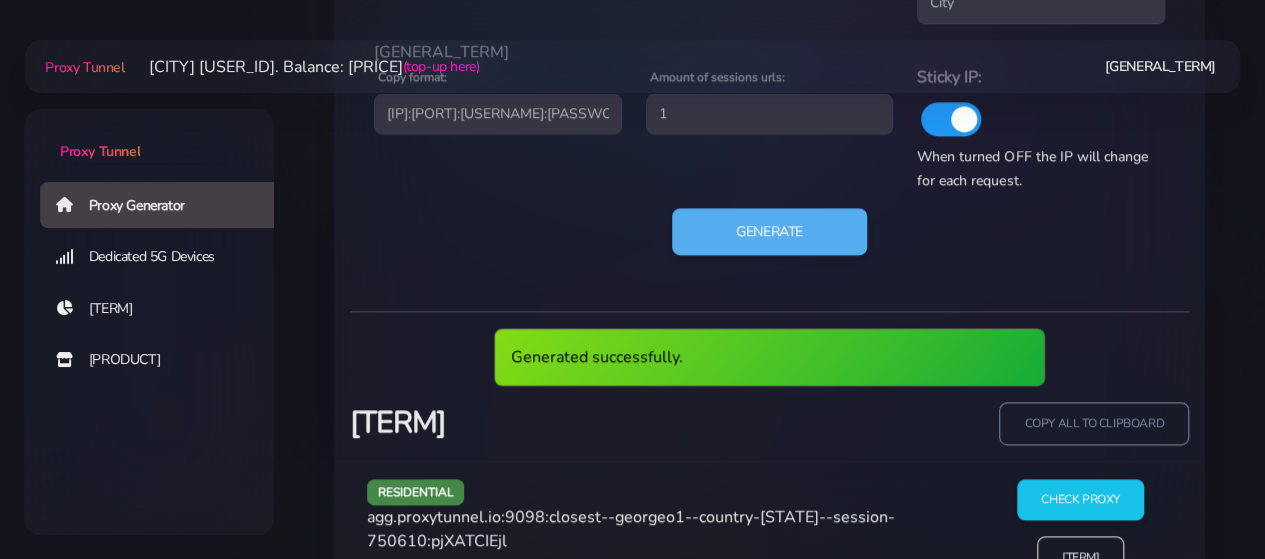 click on "agg.proxytunnel.io:9098:closest--georgeo1--country-[STATE]--session-750610:pjXATCIEjl" at bounding box center (631, 529) 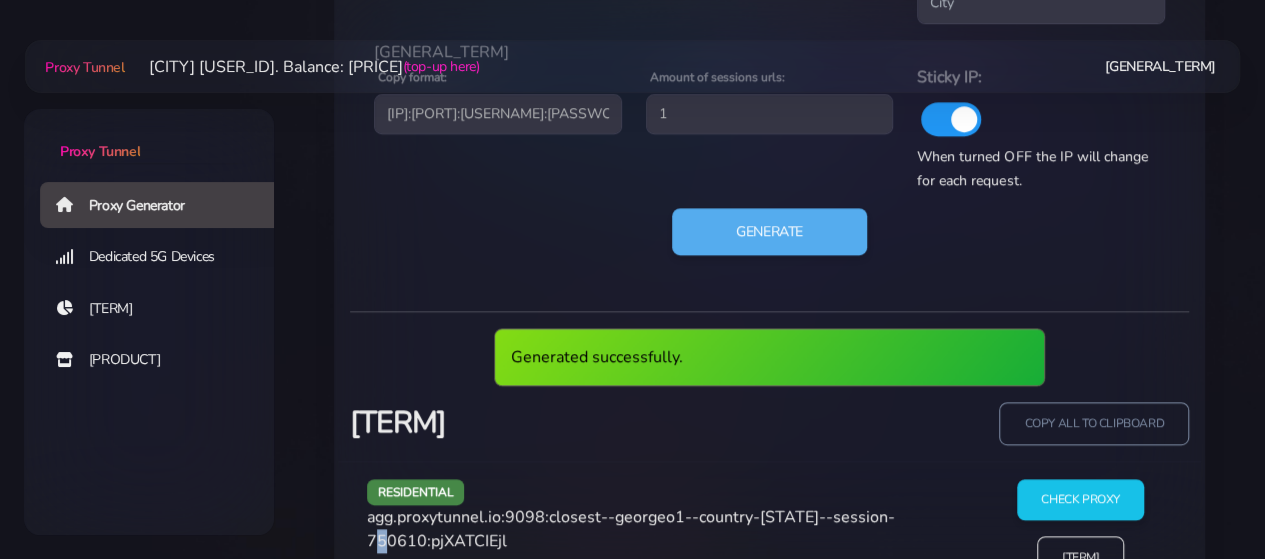 click on "agg.proxytunnel.io:9098:closest--georgeo1--country-[STATE]--session-750610:pjXATCIEjl" at bounding box center (631, 529) 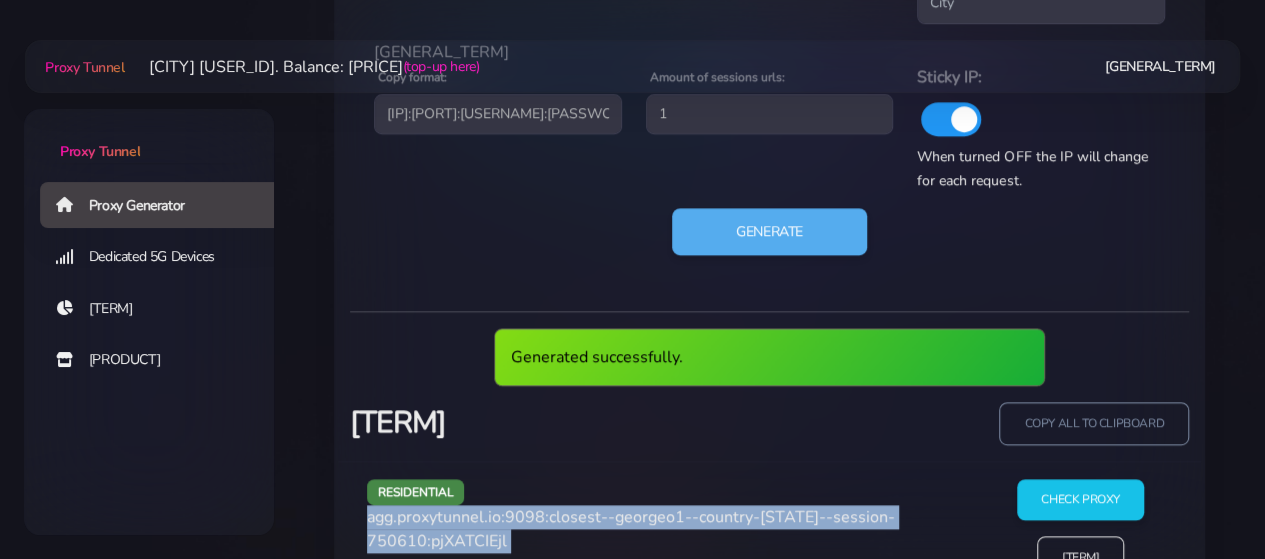 click on "agg.proxytunnel.io:9098:closest--georgeo1--country-[STATE]--session-750610:pjXATCIEjl" at bounding box center [631, 529] 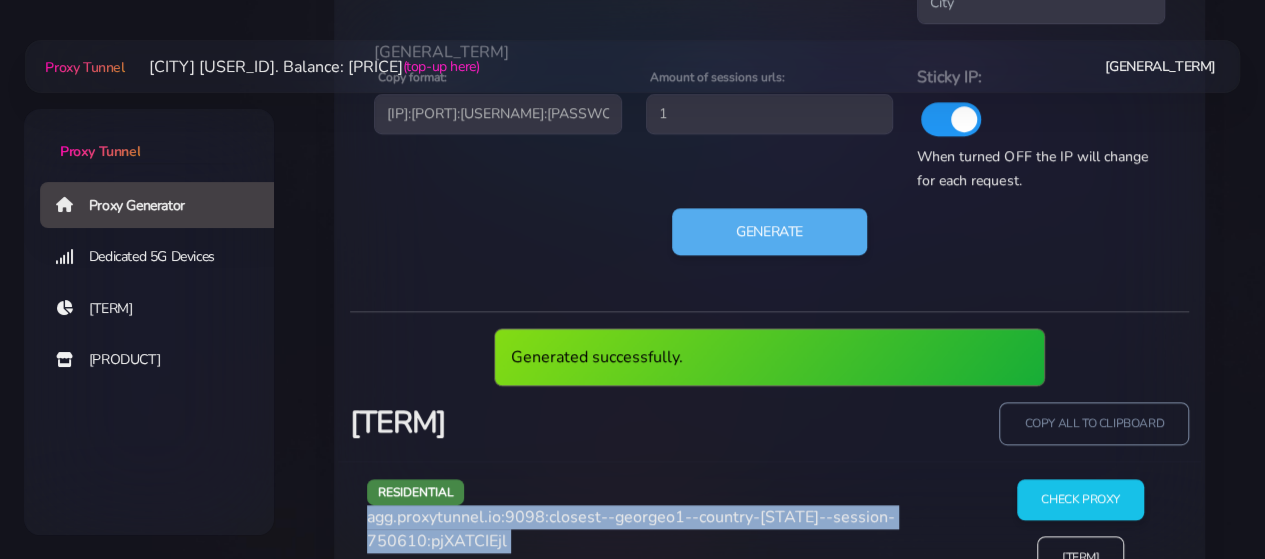 copy on "agg.proxytunnel.io:9098:closest--georgeo1--country-[STATE]--session-750610:pjXATCIEjl" 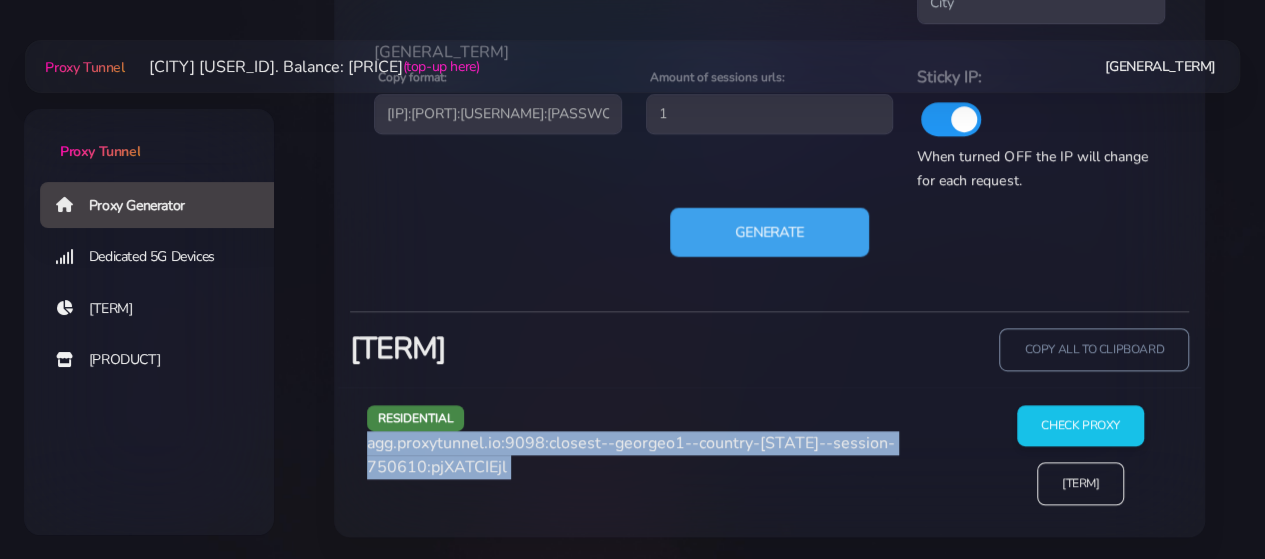 click on "Generate" at bounding box center (769, 231) 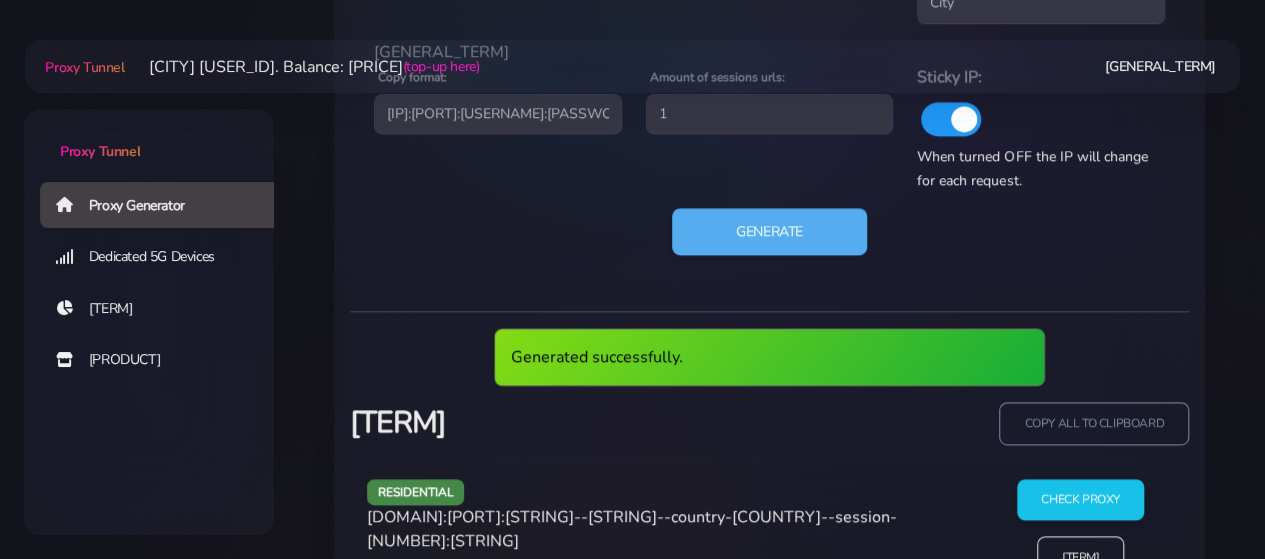 click on "[DOMAIN]:[PORT]:[STRING]--[STRING]--country-[COUNTRY]--session-[NUMBER]:[STRING]" at bounding box center (632, 529) 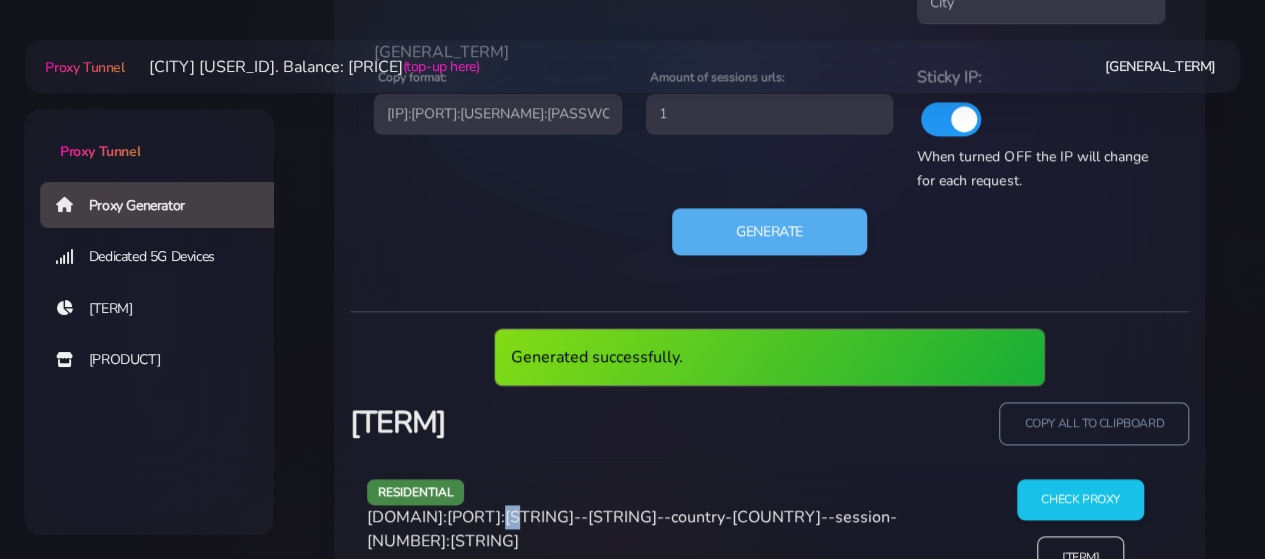 click on "[DOMAIN]:[PORT]:[STRING]--[STRING]--country-[COUNTRY]--session-[NUMBER]:[STRING]" at bounding box center [632, 529] 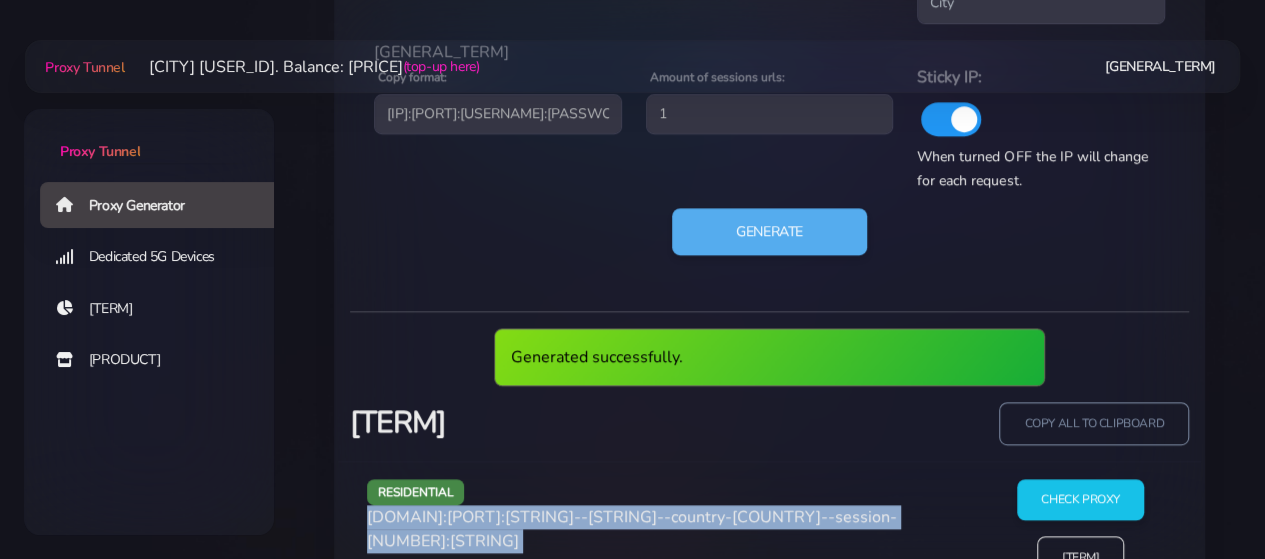 click on "[DOMAIN]:[PORT]:[STRING]--[STRING]--country-[COUNTRY]--session-[NUMBER]:[STRING]" at bounding box center [632, 529] 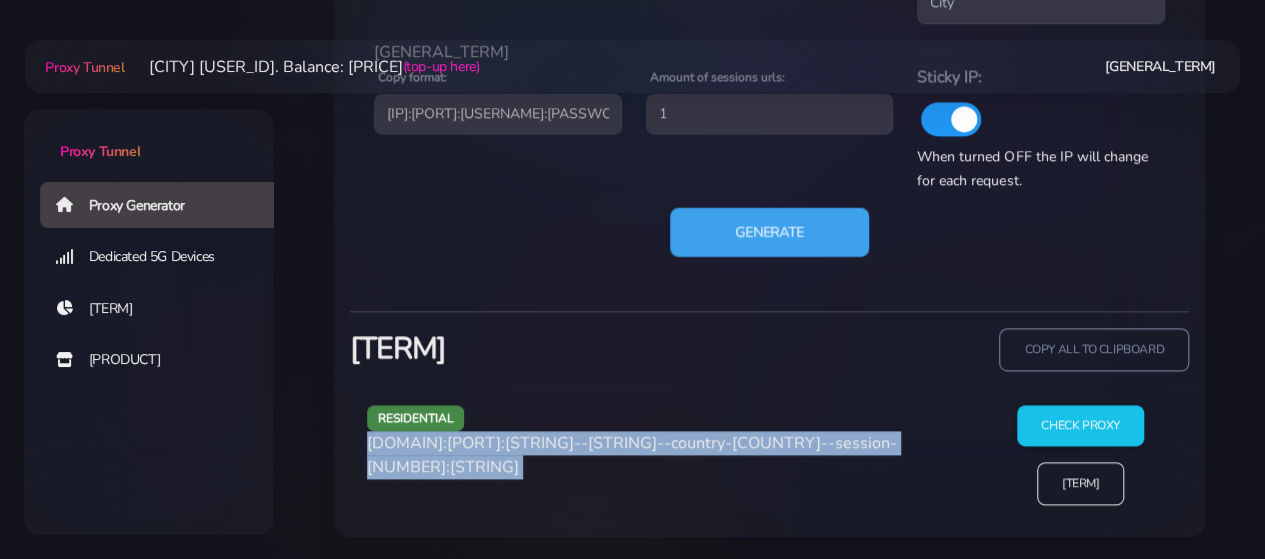 click on "Generate" at bounding box center (769, 231) 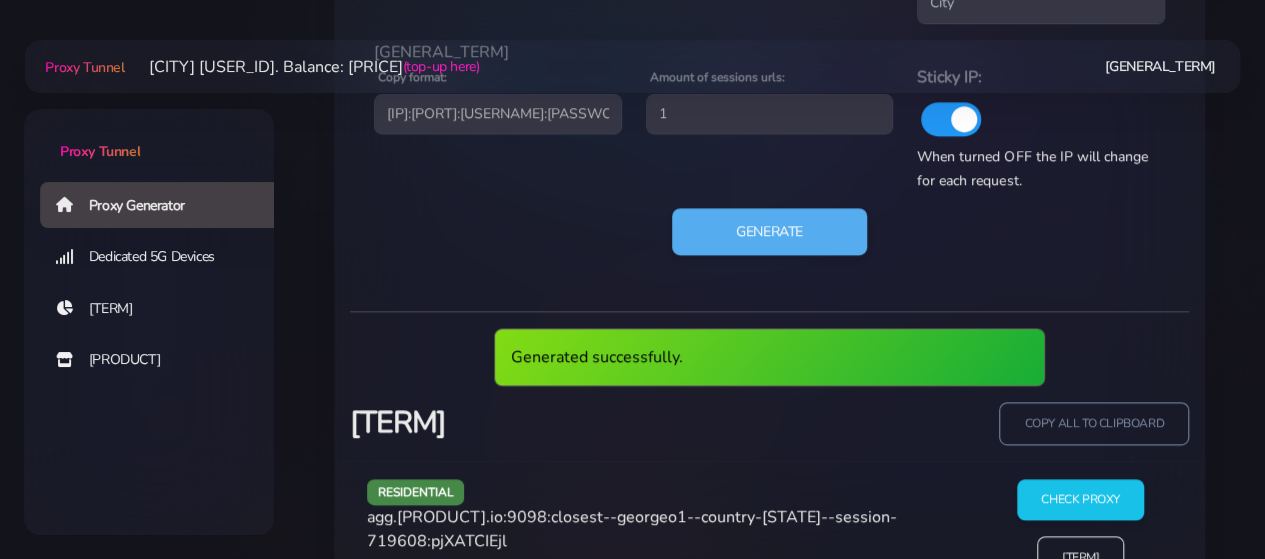 click on "agg.[PRODUCT].io:9098:closest--georgeo1--country-[STATE]--session-719608:pjXATCIEjl" at bounding box center (632, 529) 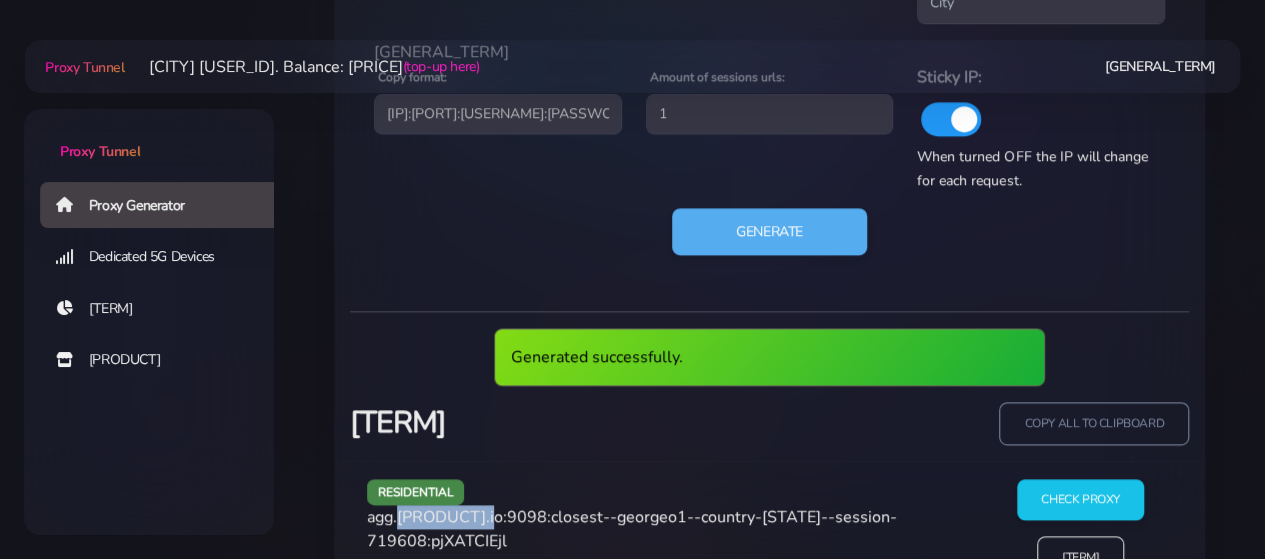 click on "agg.[PRODUCT].io:9098:closest--georgeo1--country-[STATE]--session-719608:pjXATCIEjl" at bounding box center (632, 529) 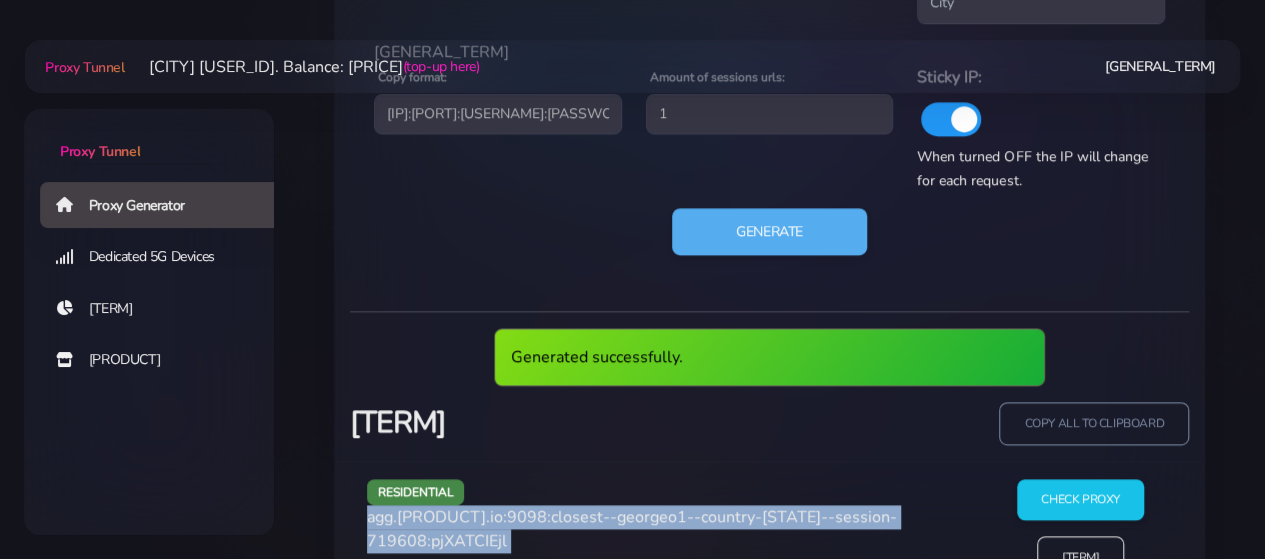 click on "agg.[PRODUCT].io:9098:closest--georgeo1--country-[STATE]--session-719608:pjXATCIEjl" at bounding box center (632, 529) 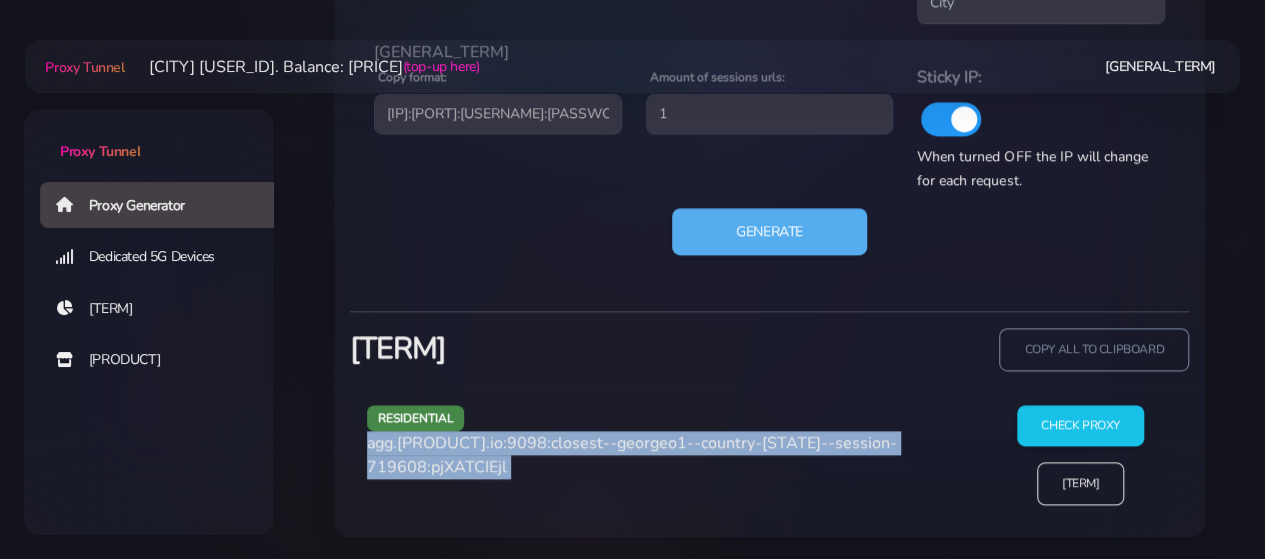copy on "agg.[PRODUCT].io:9098:closest--georgeo1--country-[STATE]--session-719608:pjXATCIEjl" 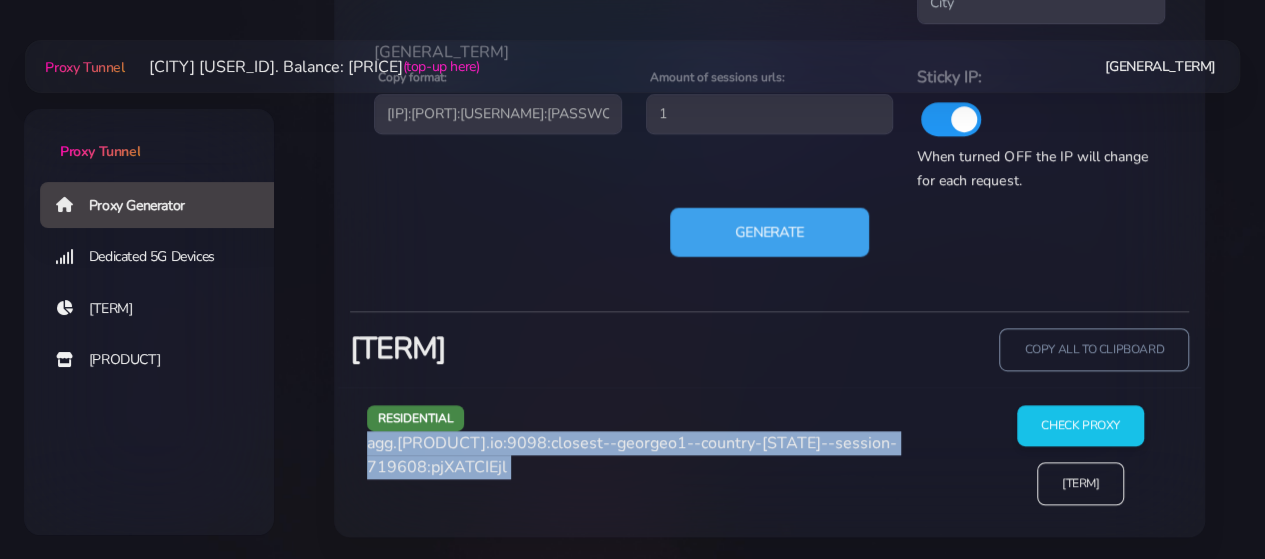 click on "Generate" at bounding box center (769, 231) 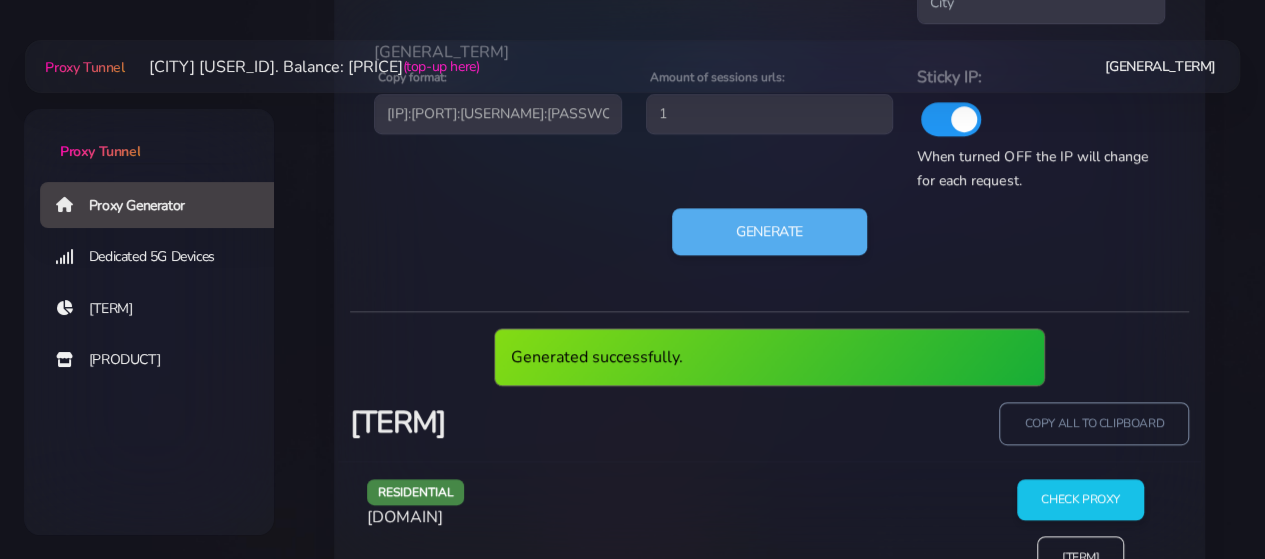 click on "[DOMAIN]" at bounding box center (405, 517) 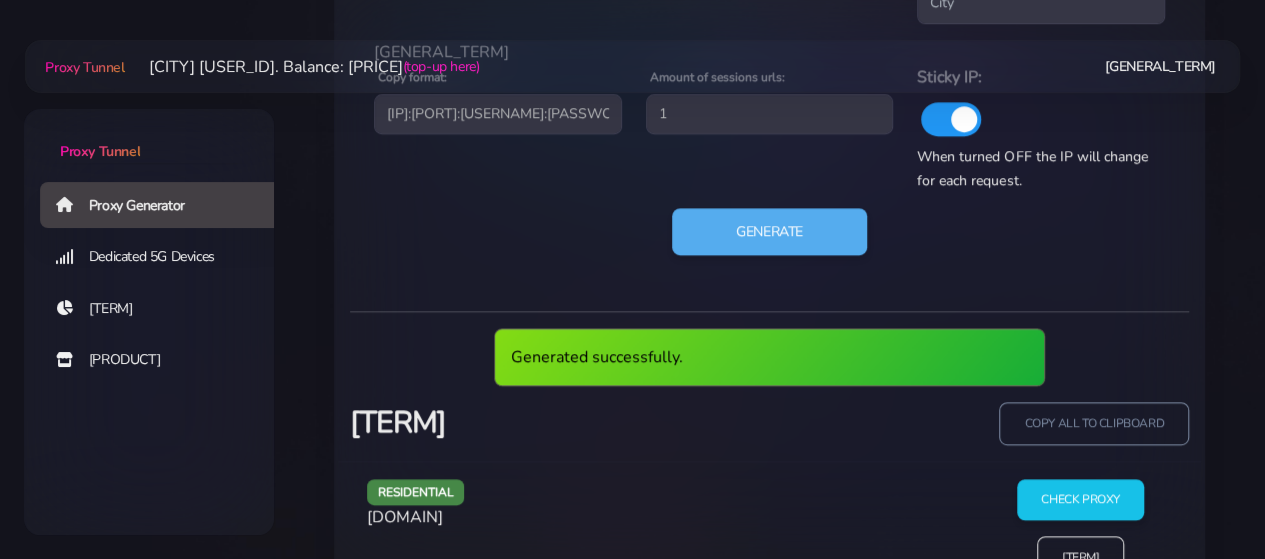 click on "[DOMAIN]" at bounding box center [405, 517] 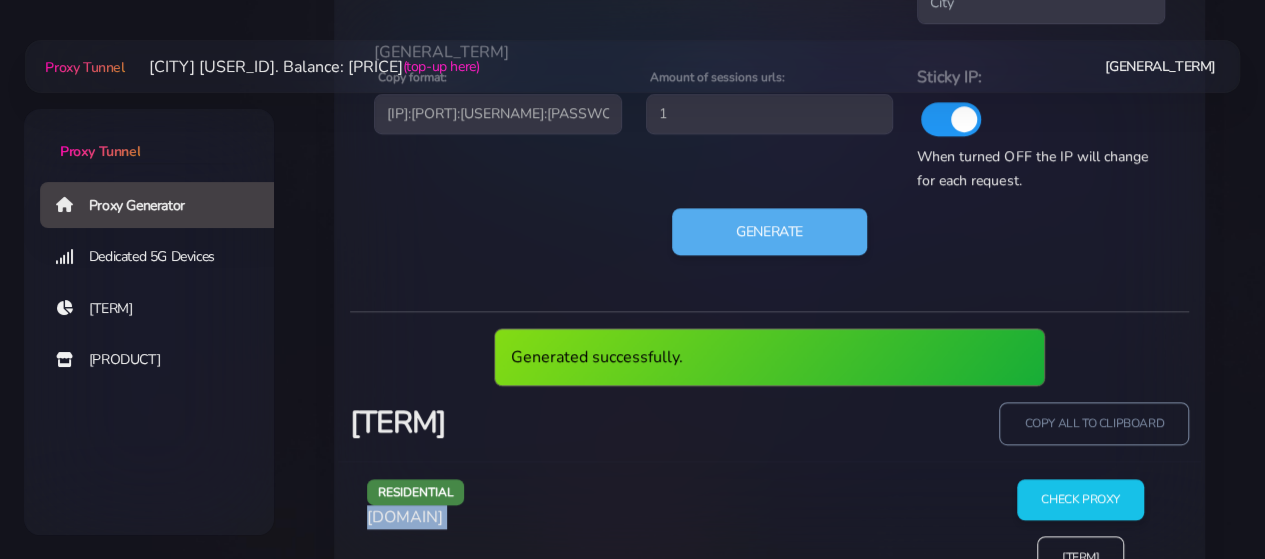 click on "[DOMAIN]" at bounding box center (405, 517) 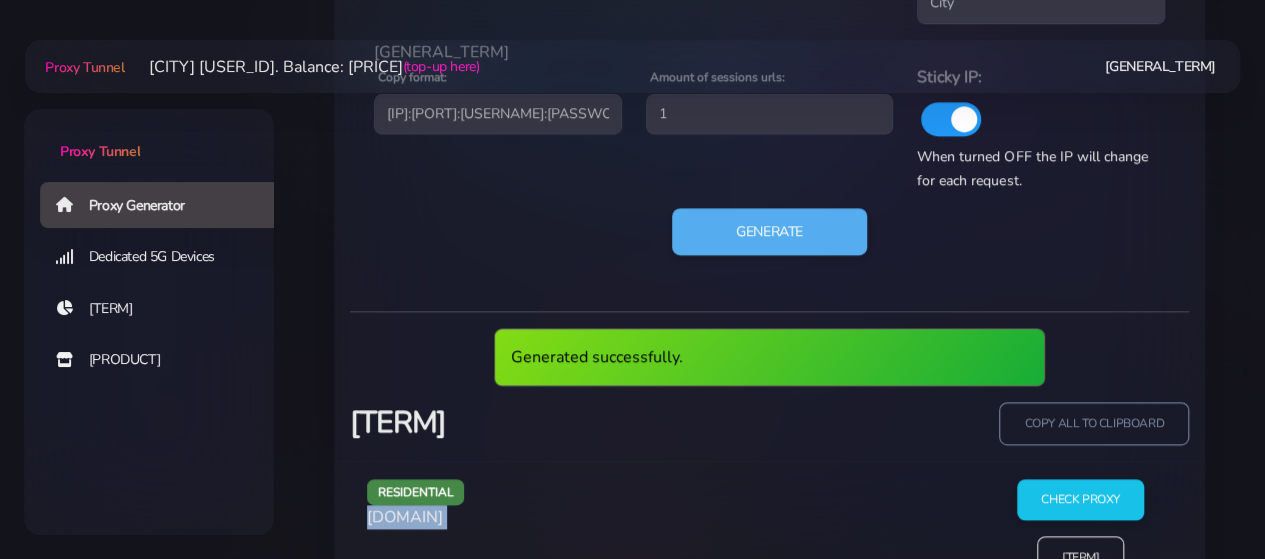 copy on "[DOMAIN]" 